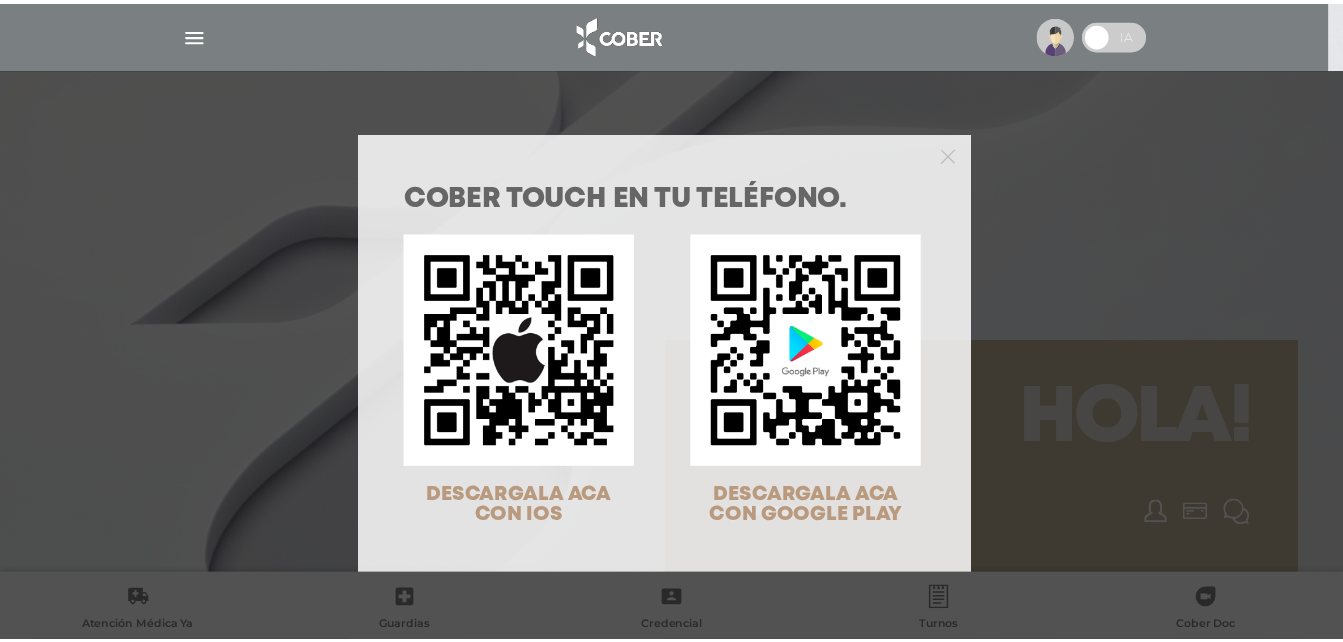 scroll, scrollTop: 0, scrollLeft: 0, axis: both 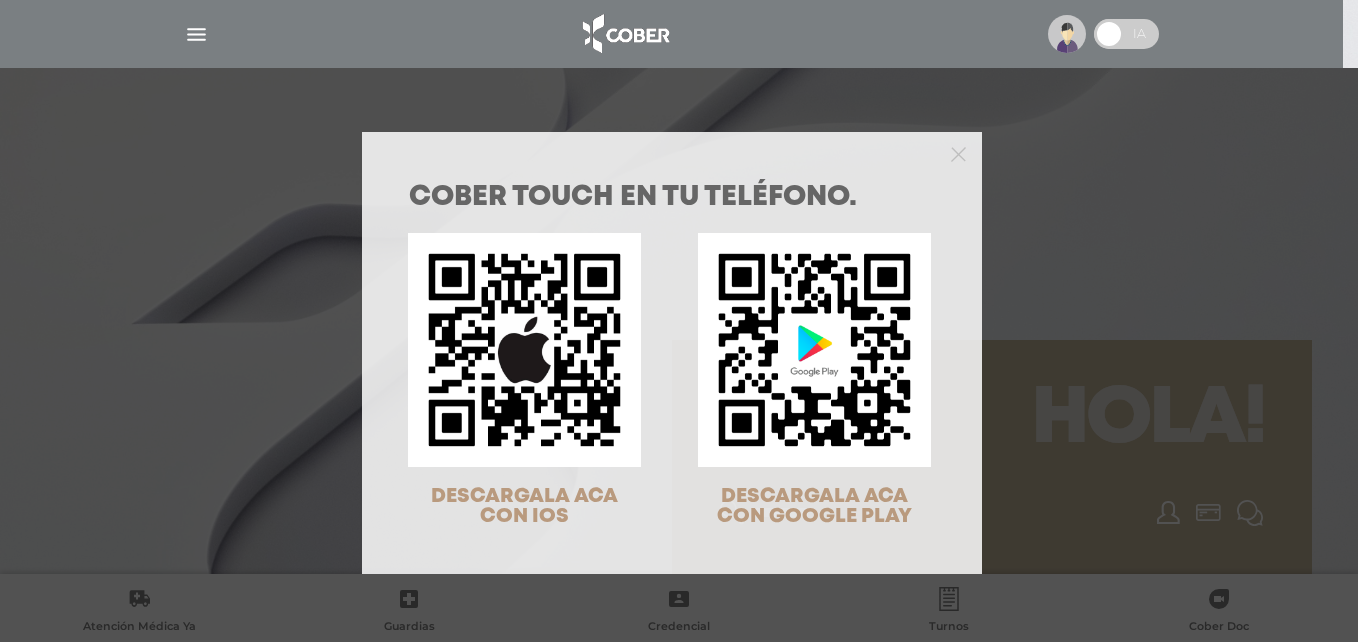 click on "COBER TOUCH en tu teléfono.
DESCARGALA ACA CON IOS
DESCARGALA ACA CON GOOGLE PLAY" at bounding box center [679, 321] 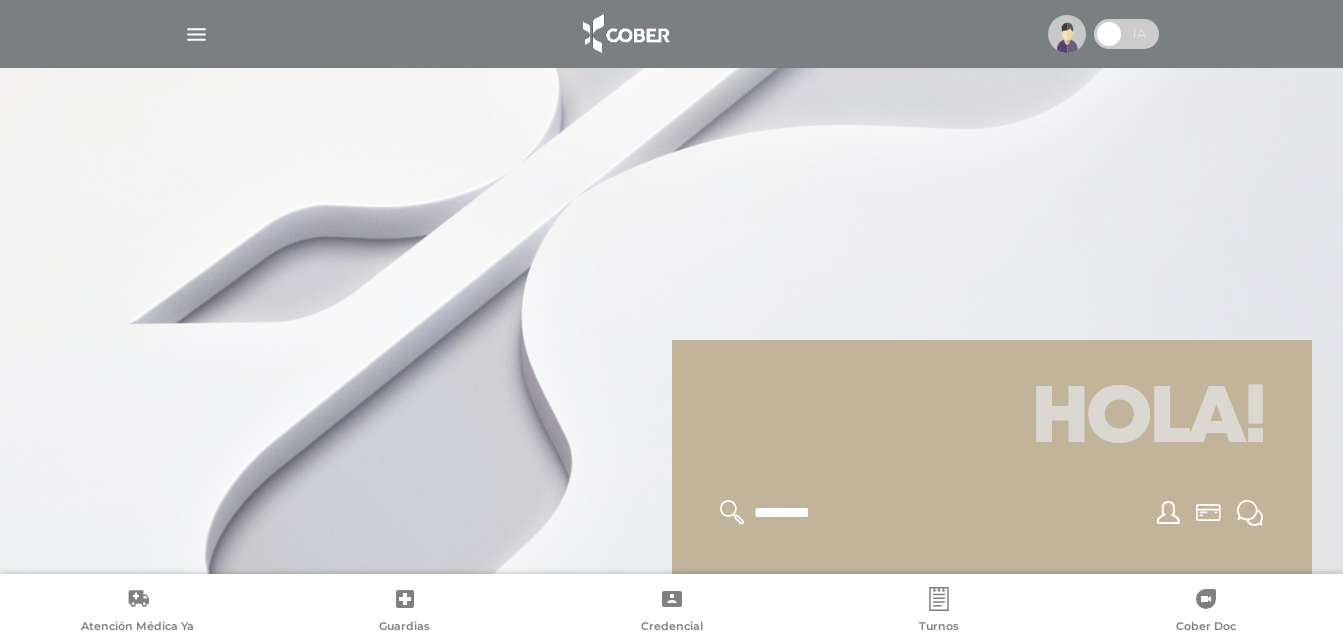click at bounding box center (196, 34) 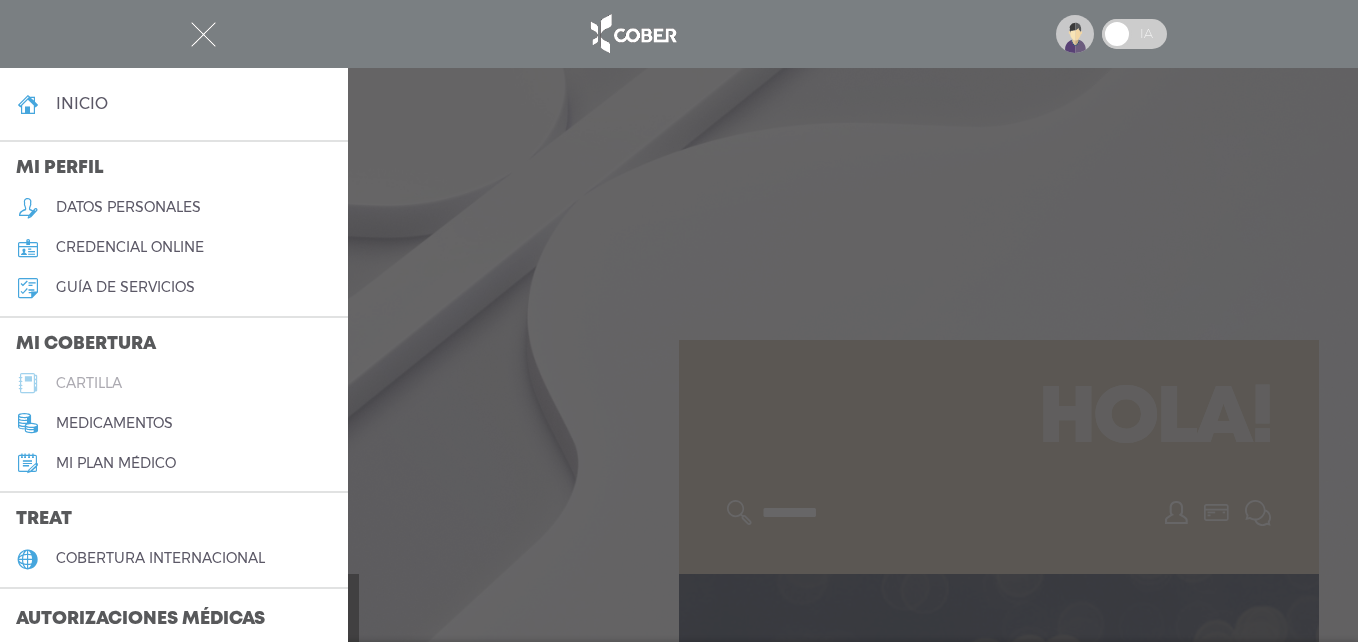 click on "cartilla" at bounding box center [174, 383] 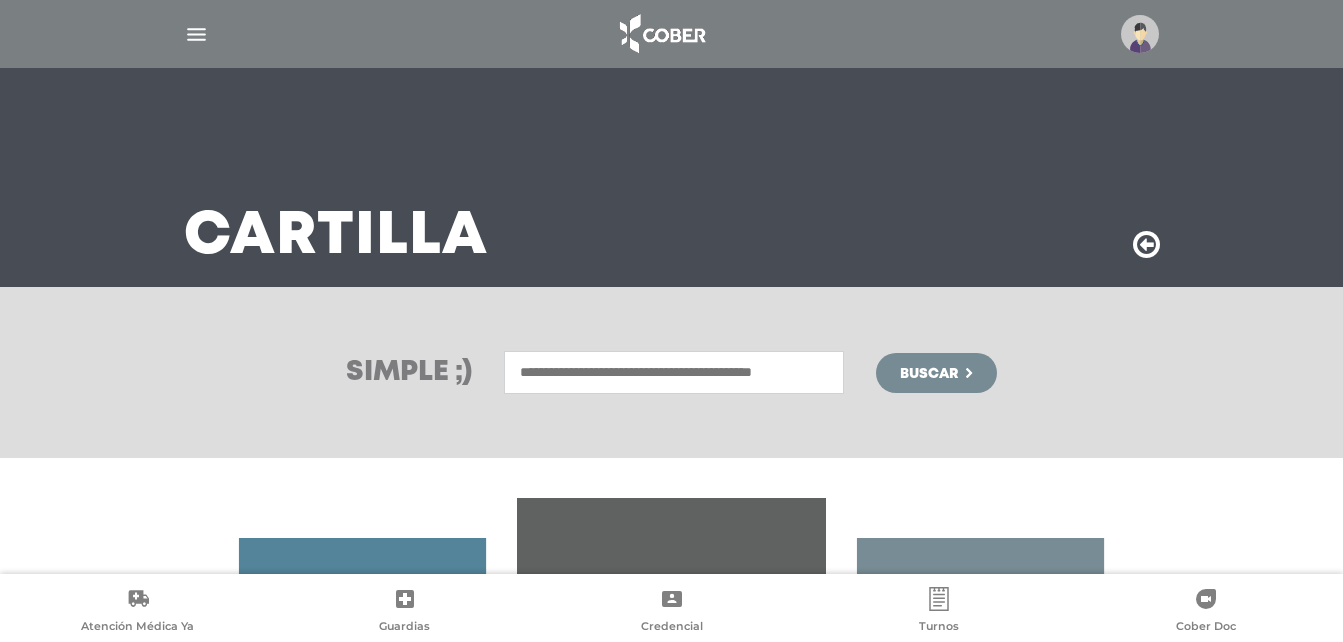 scroll, scrollTop: 385, scrollLeft: 0, axis: vertical 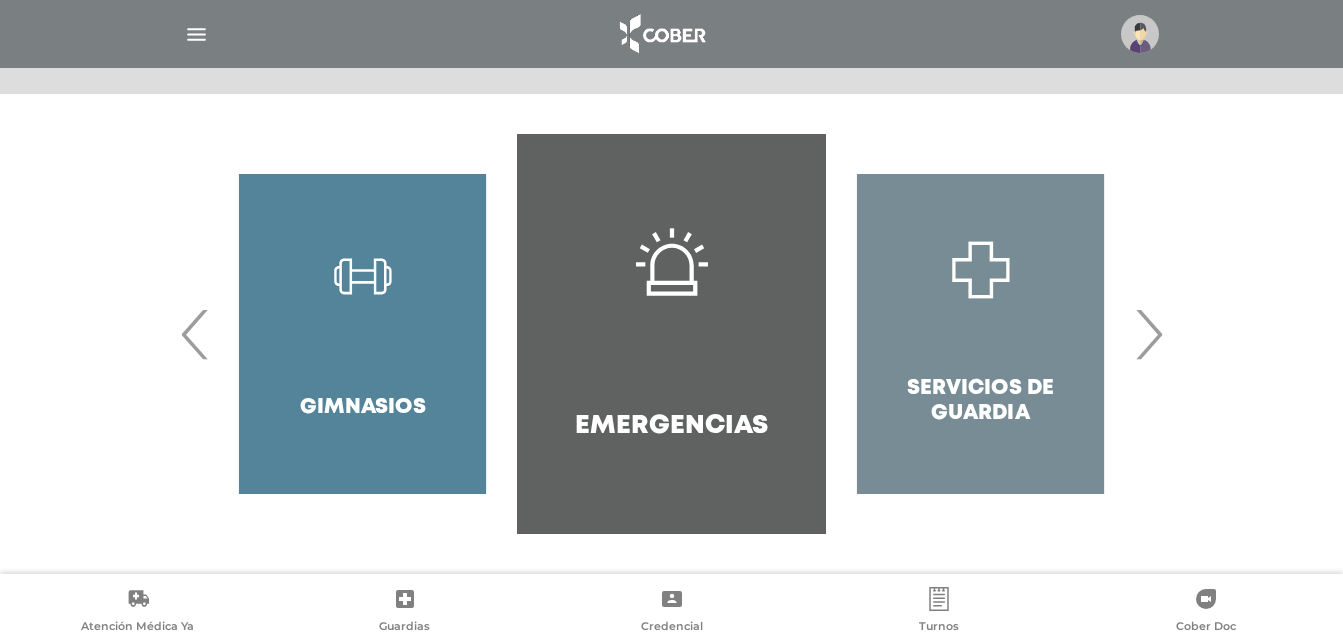 click on "›" at bounding box center (1148, 334) 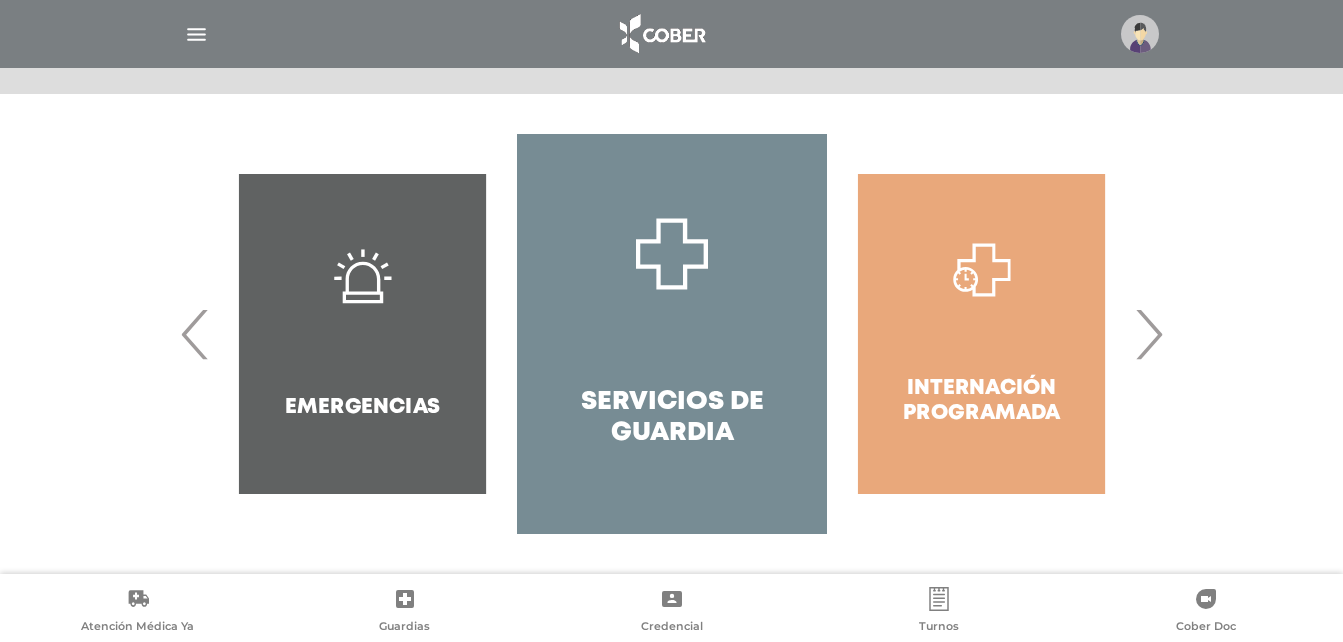 click on "Internación Programada" at bounding box center [981, 334] 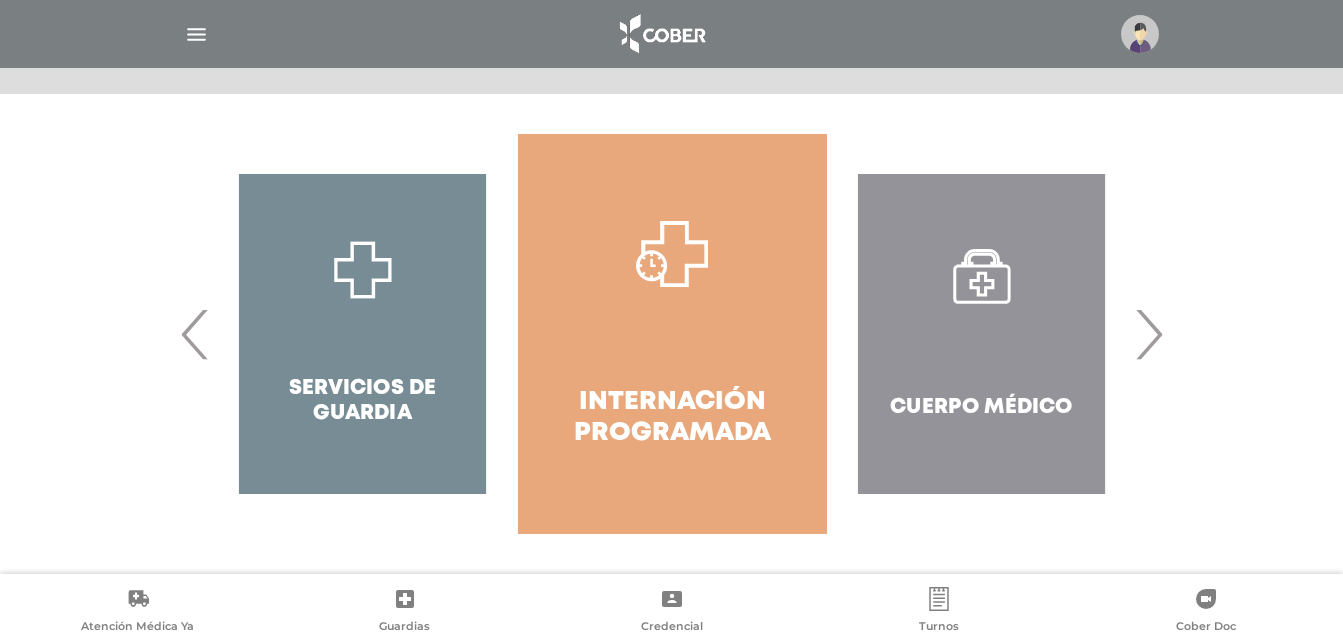 click on "Internación Programada" at bounding box center [672, 334] 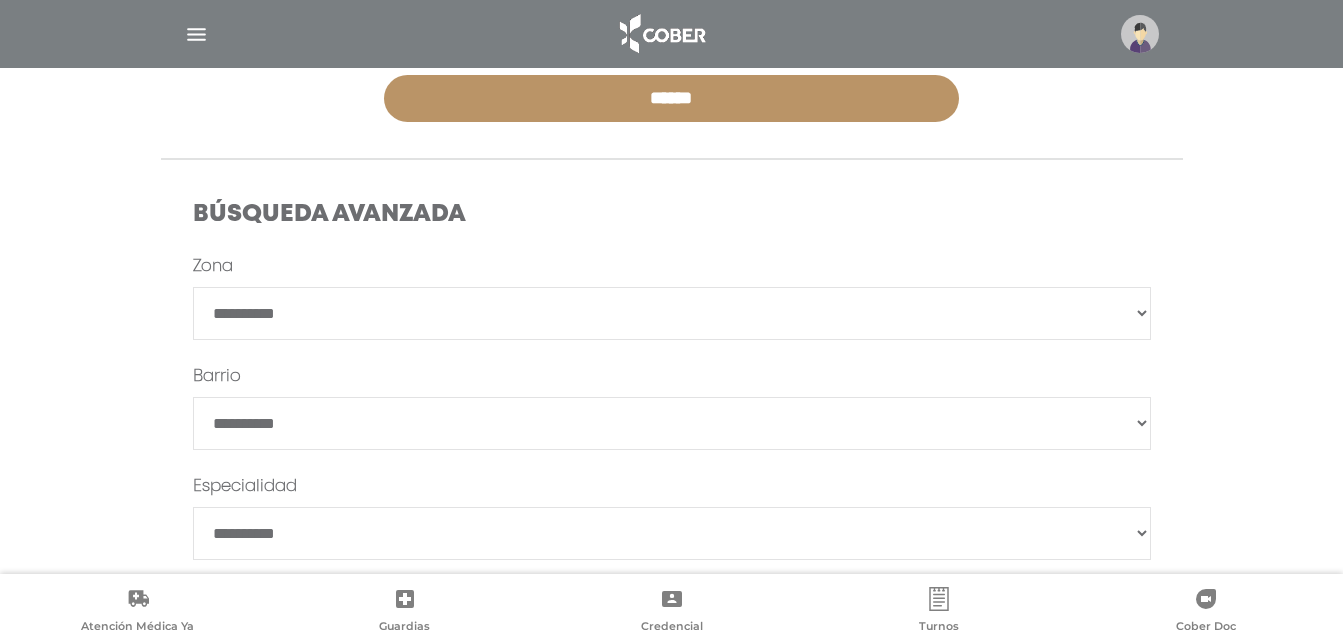 scroll, scrollTop: 600, scrollLeft: 0, axis: vertical 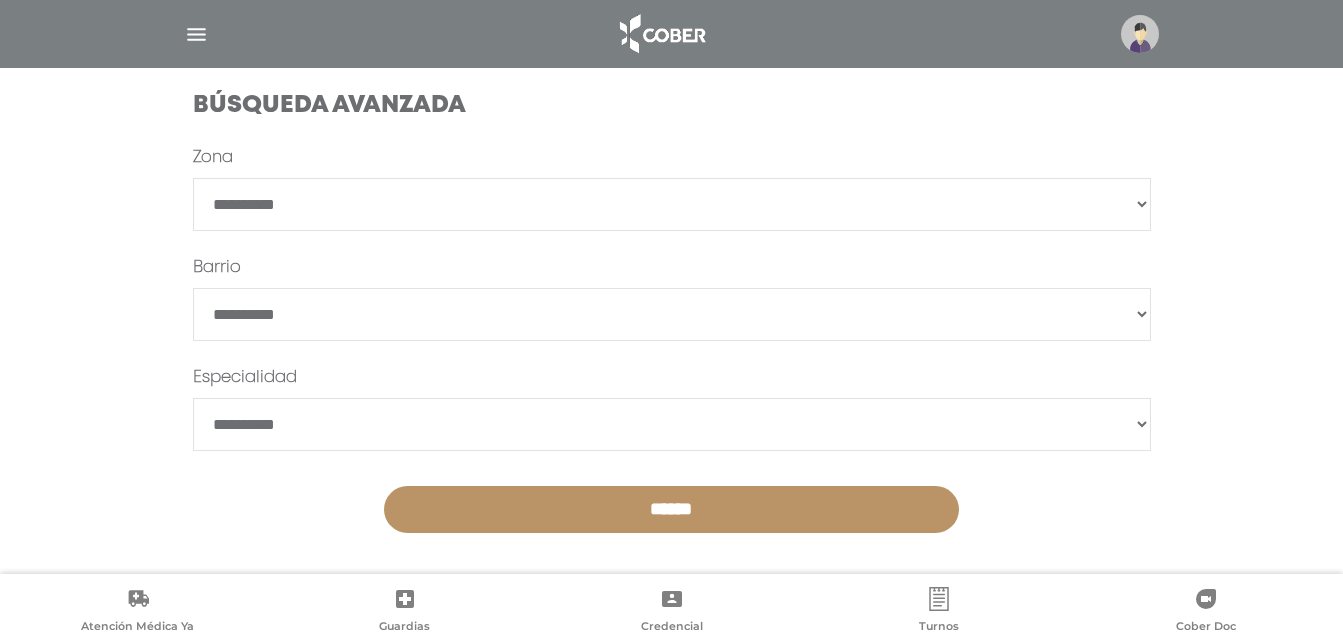 click on "**********" at bounding box center [672, 204] 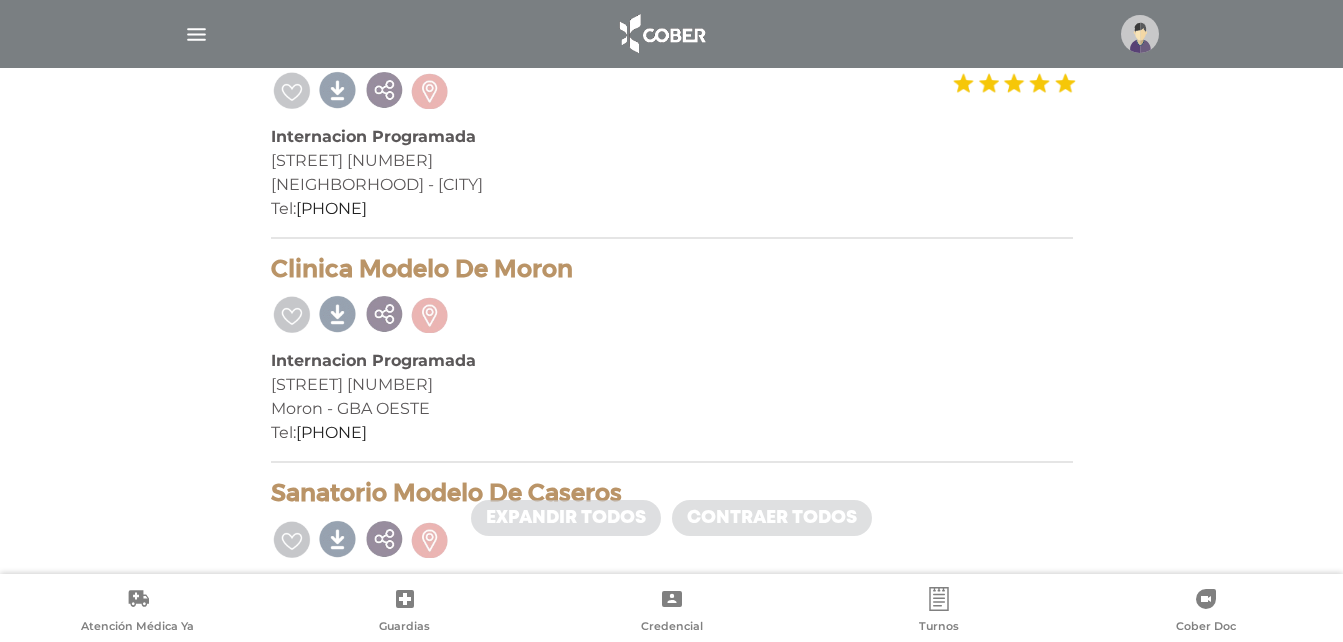 scroll, scrollTop: 400, scrollLeft: 0, axis: vertical 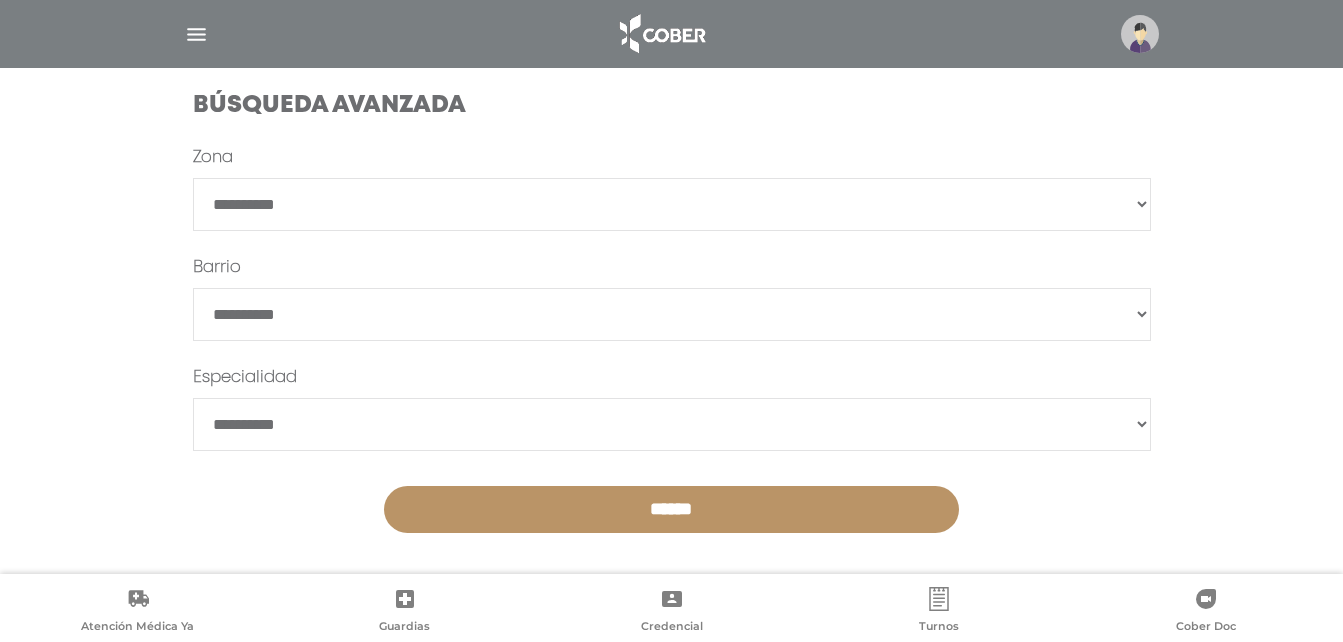 click on "**********" at bounding box center (672, 314) 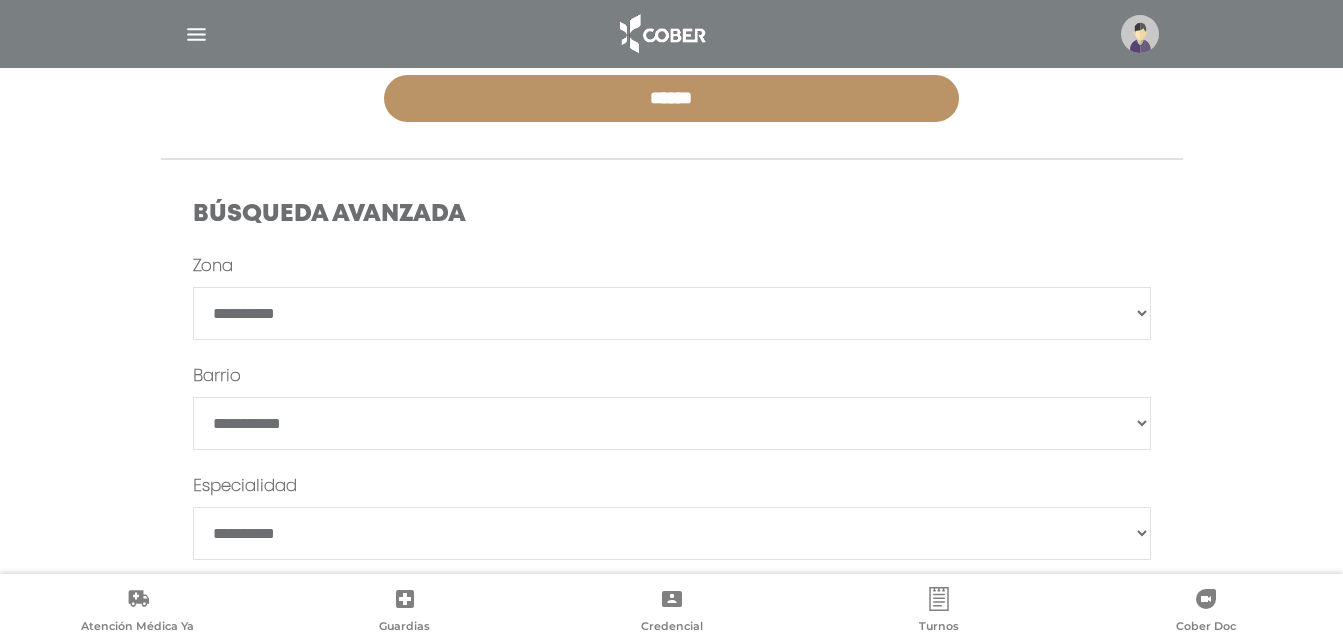 scroll, scrollTop: 500, scrollLeft: 0, axis: vertical 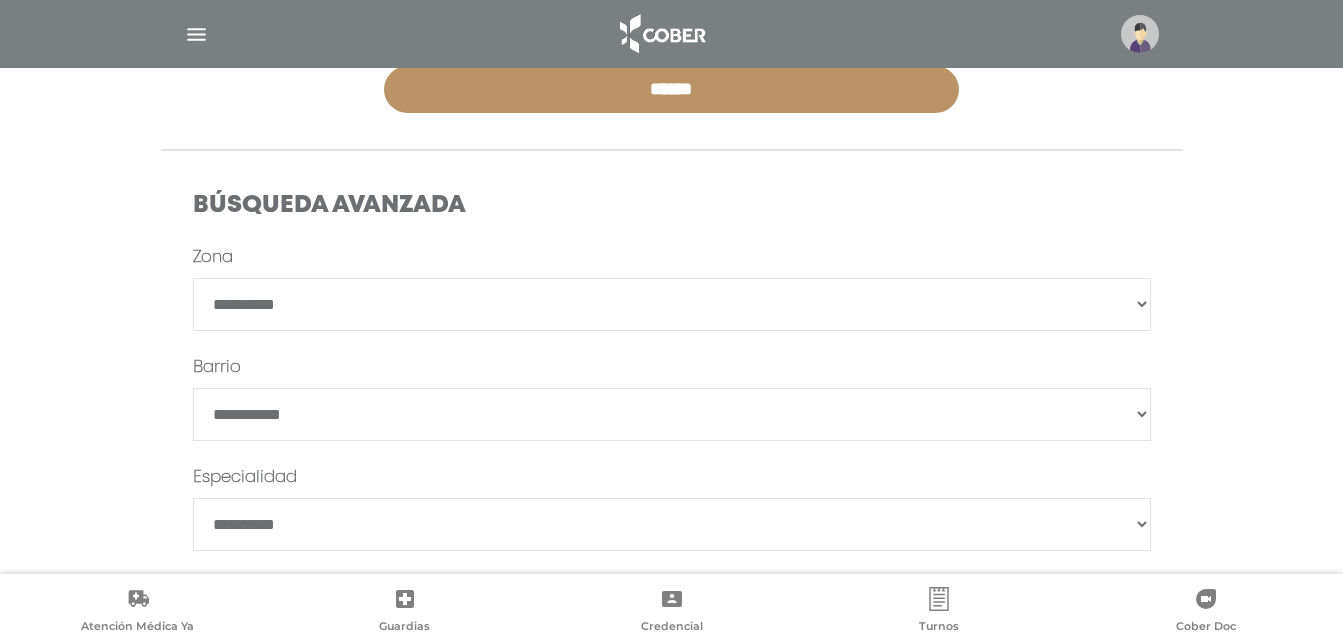 click on "**********" at bounding box center [672, 414] 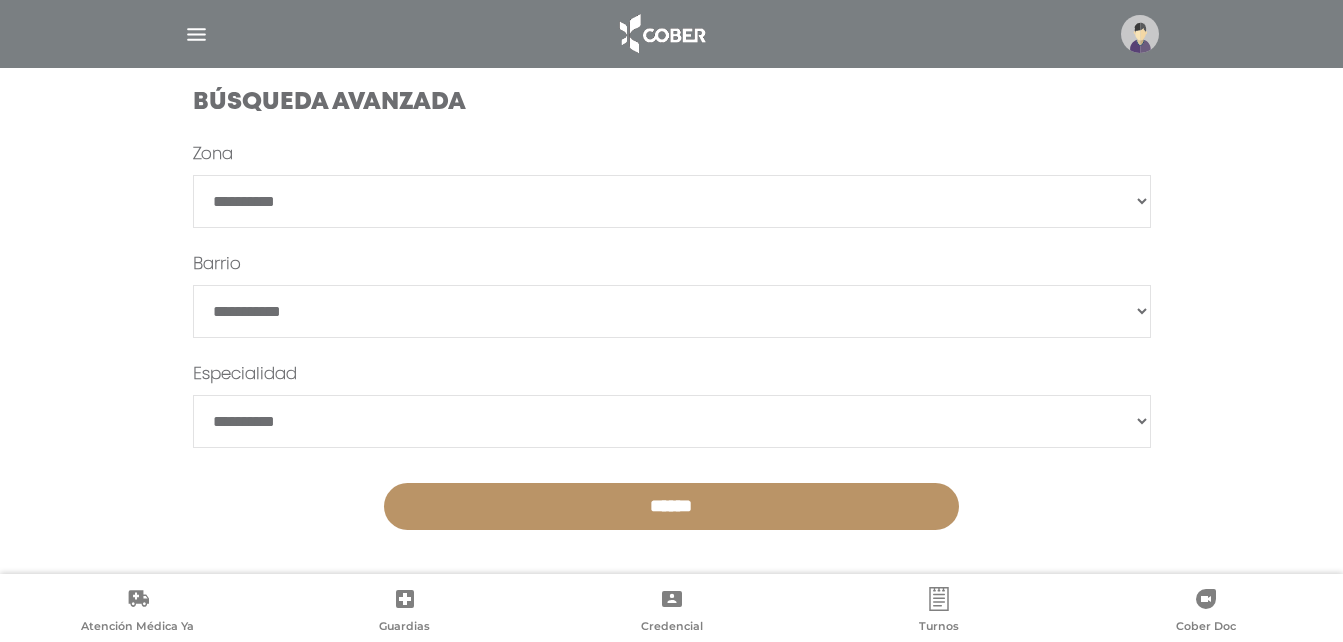 scroll, scrollTop: 609, scrollLeft: 0, axis: vertical 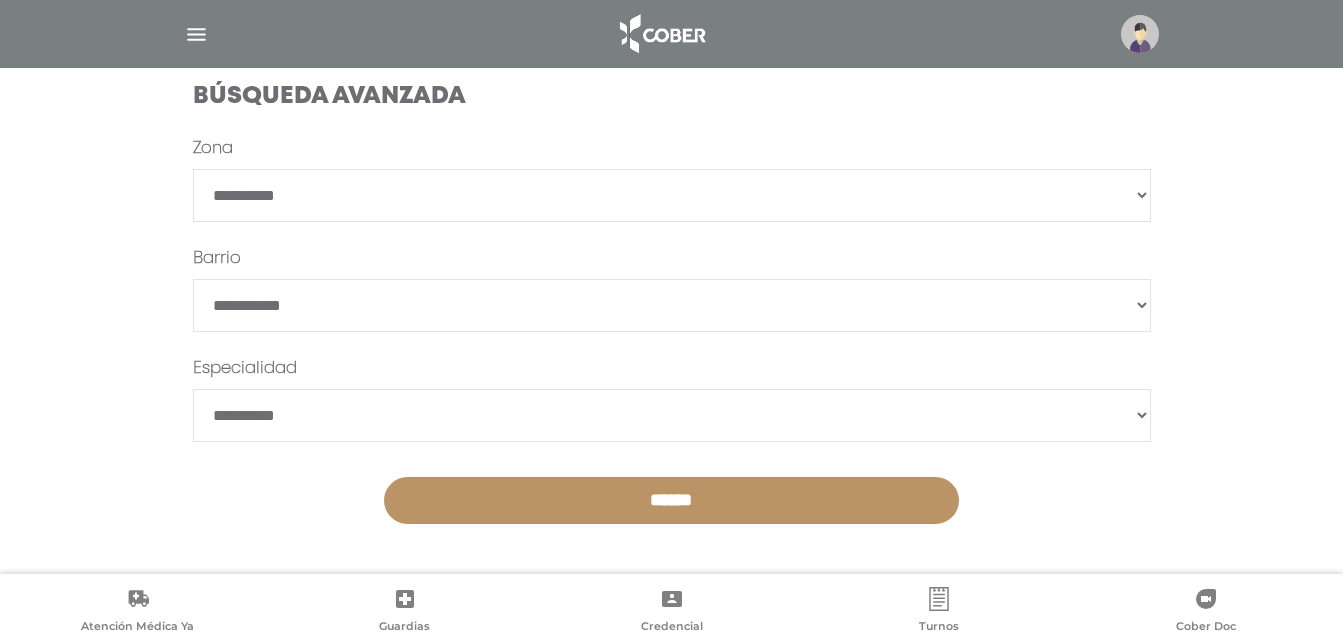 click on "**********" at bounding box center (672, 305) 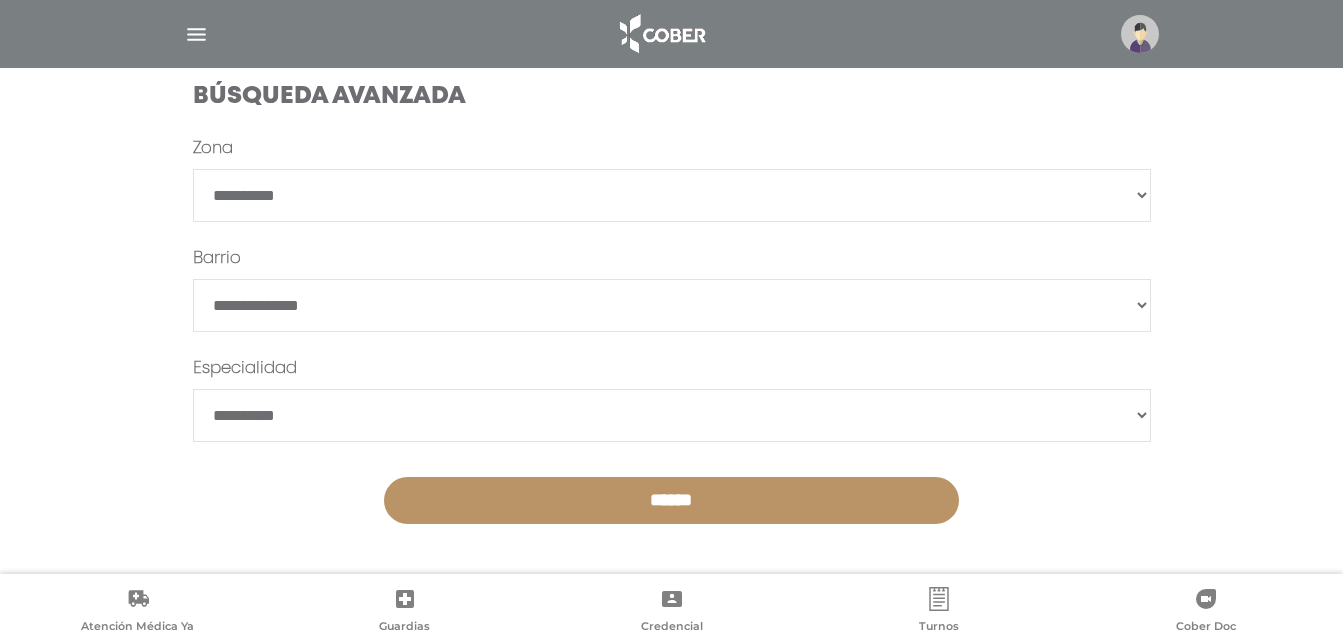 click on "**********" at bounding box center [672, 305] 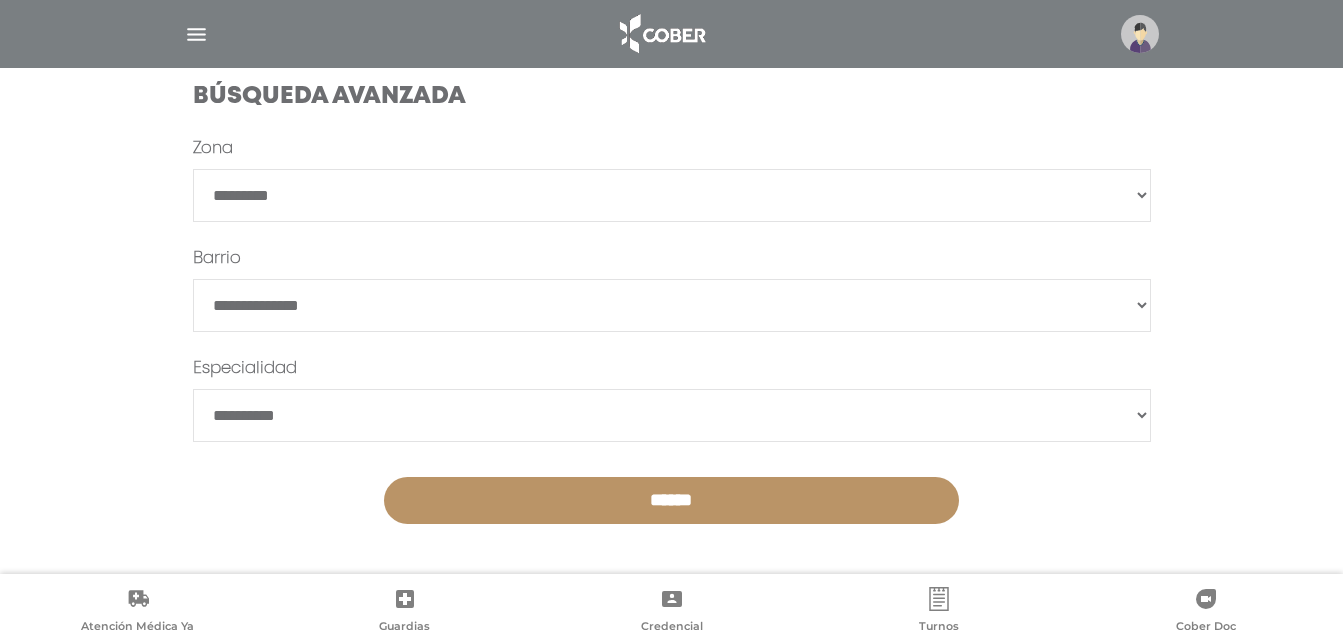 click on "**********" at bounding box center (672, 195) 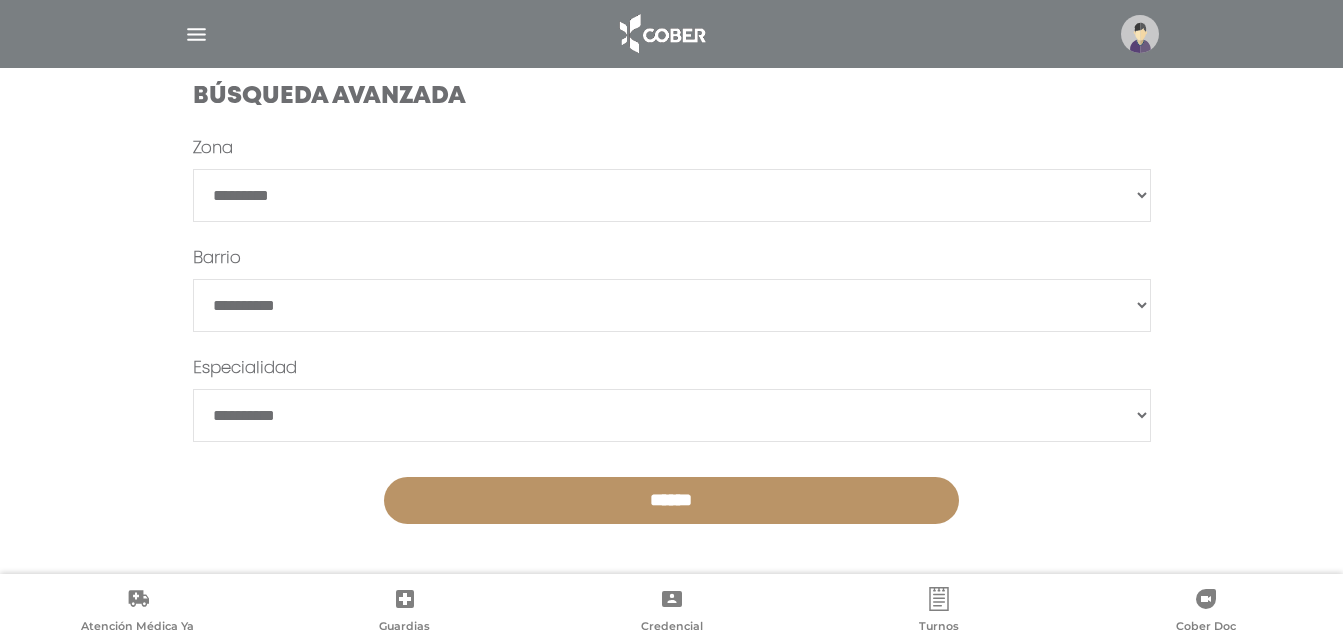 click on "******" at bounding box center [672, 305] 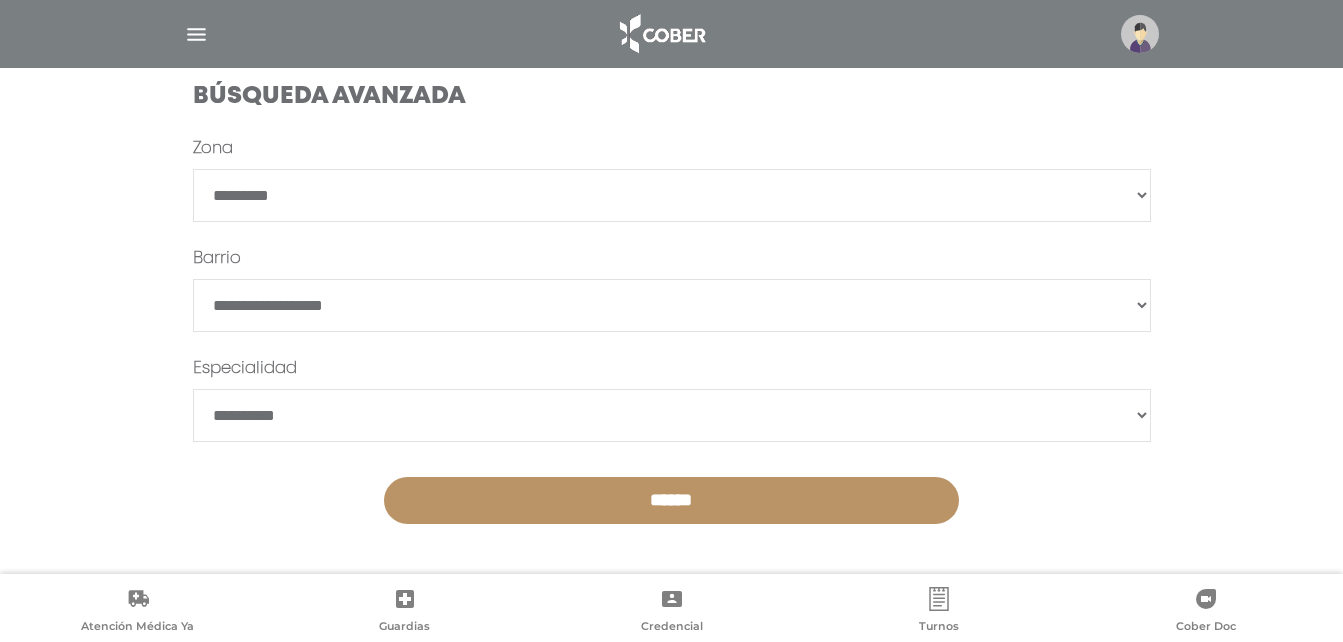click on "******" at bounding box center [671, 500] 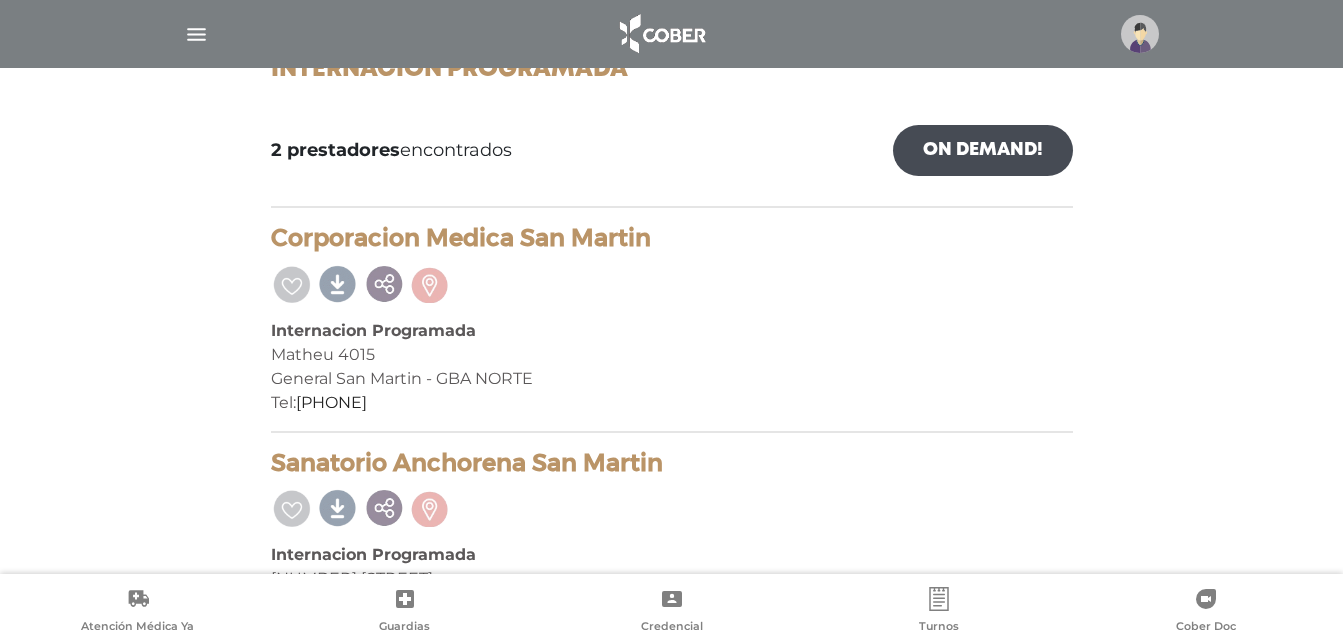 scroll, scrollTop: 200, scrollLeft: 0, axis: vertical 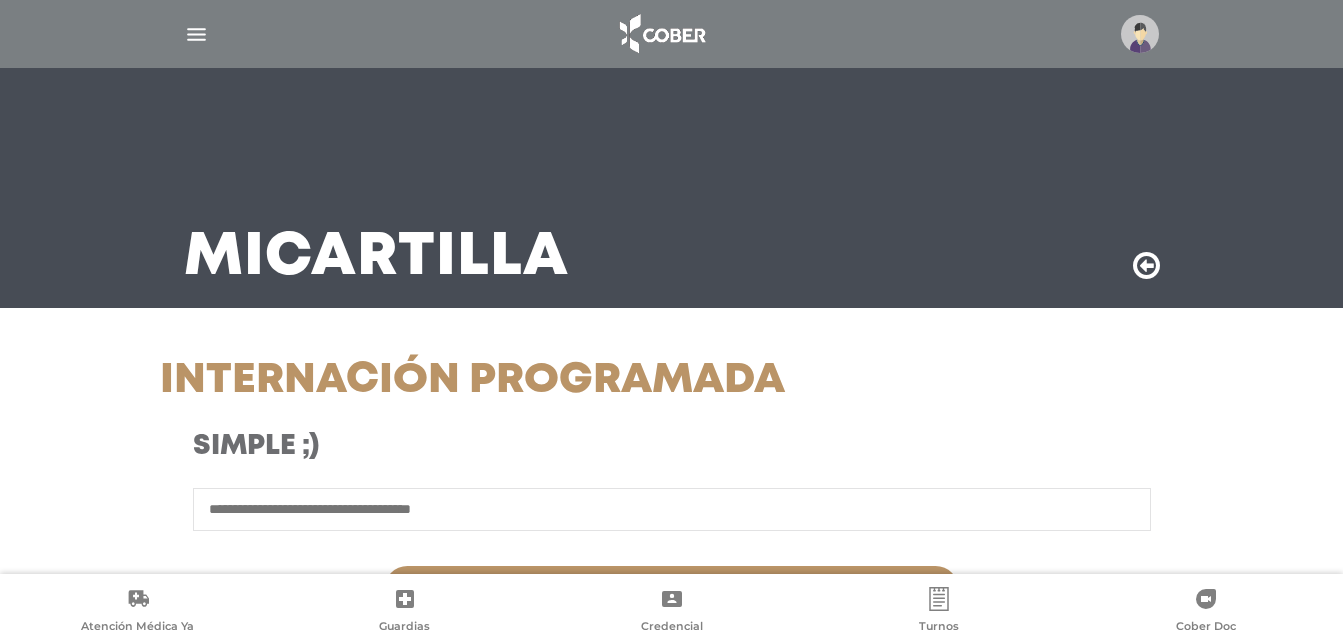 select on "*********" 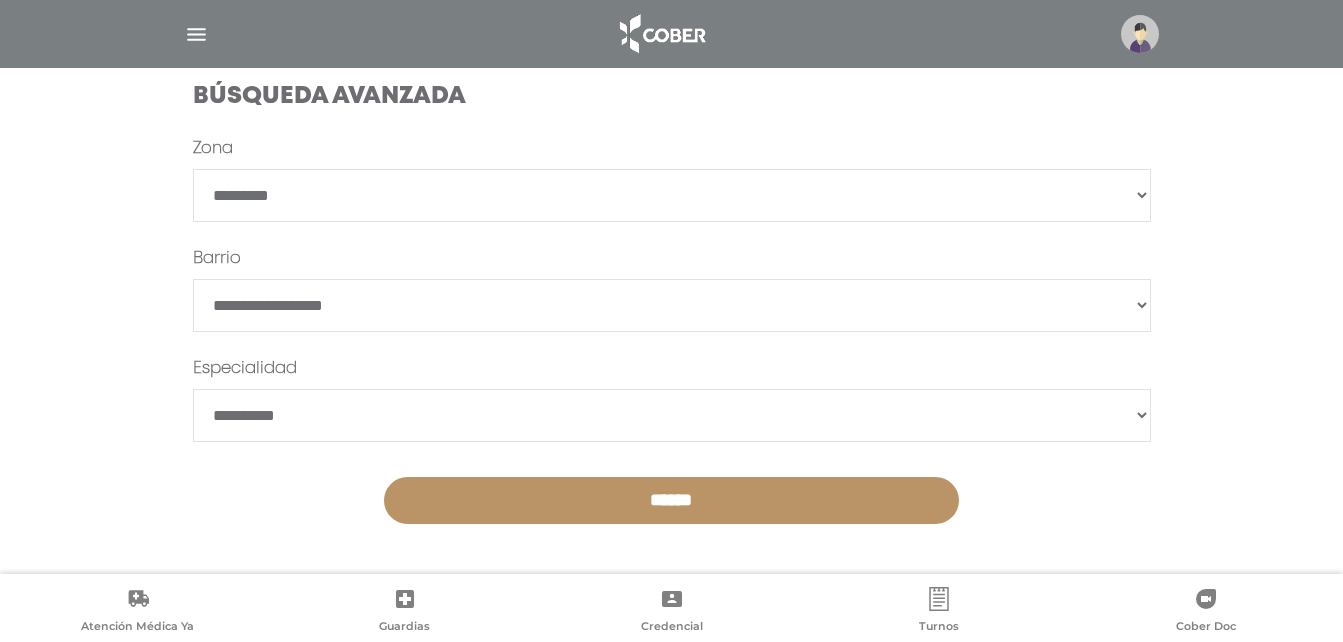 click on "**********" at bounding box center [672, 415] 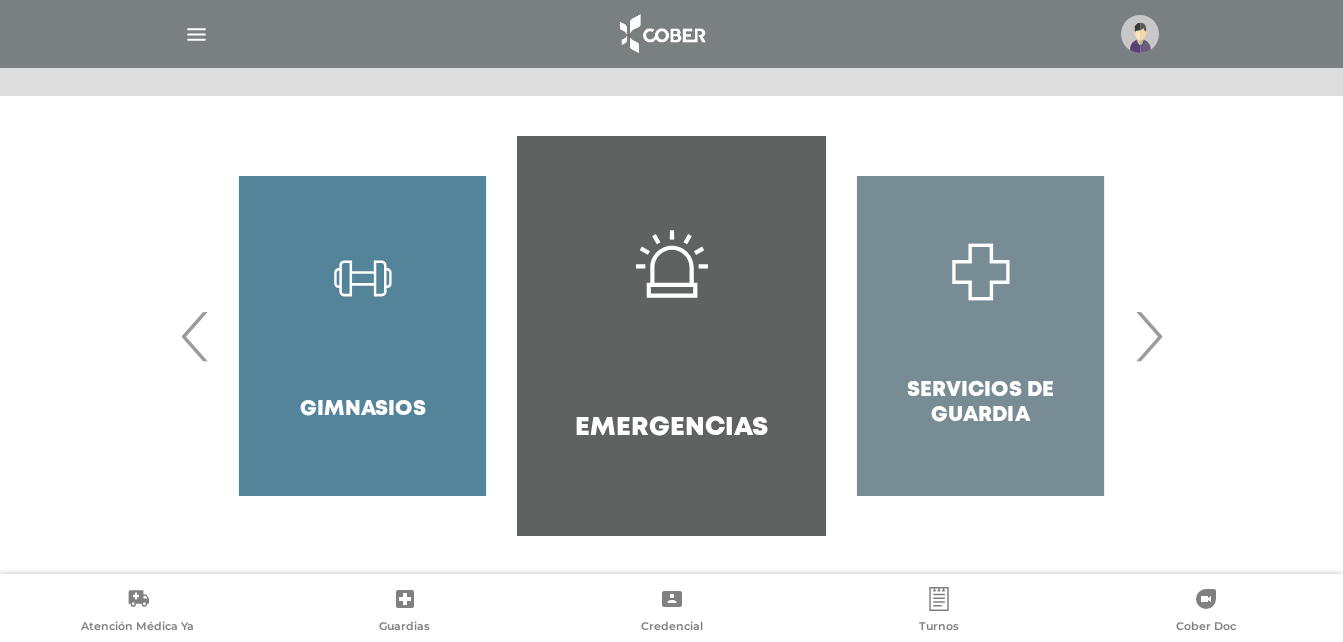 scroll, scrollTop: 385, scrollLeft: 0, axis: vertical 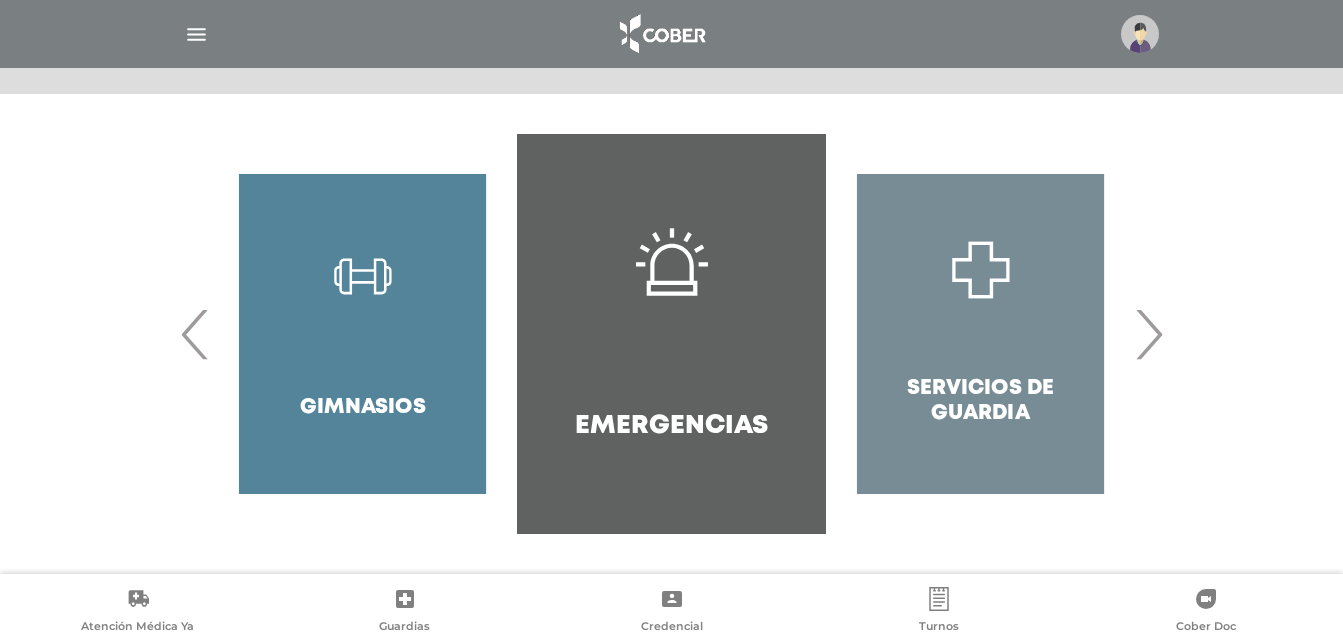 click on "Servicios de Guardia" at bounding box center [980, 334] 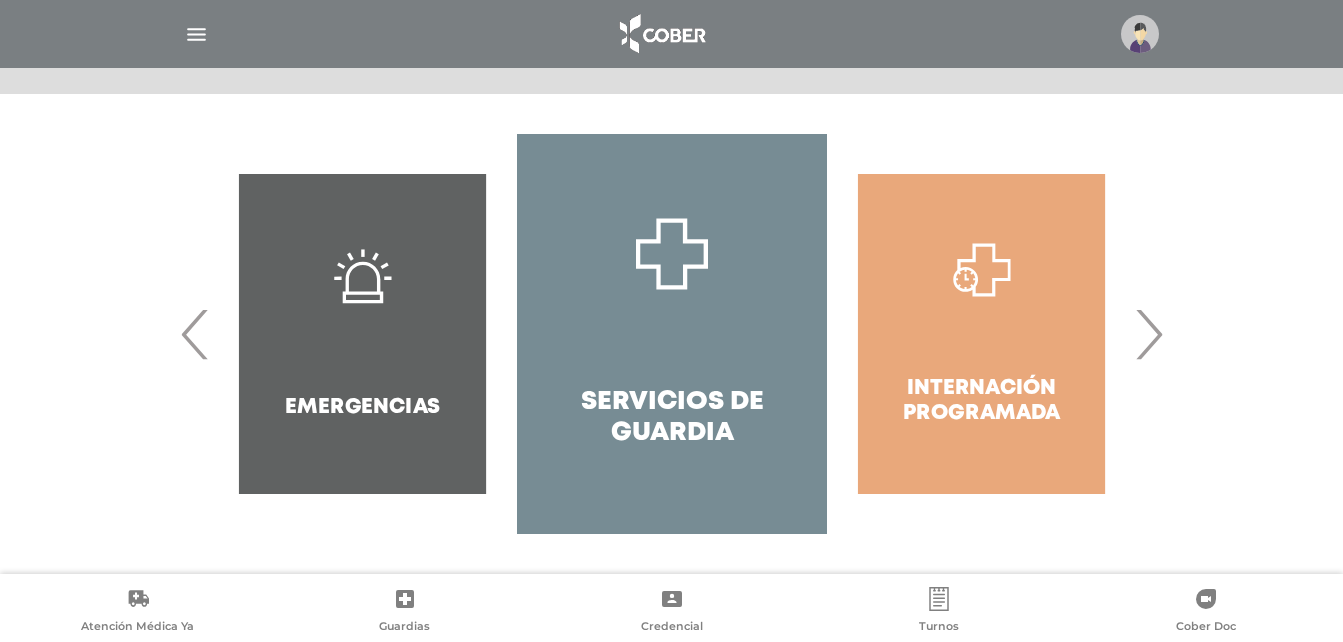 click on "Servicios de Guardia" at bounding box center (671, 334) 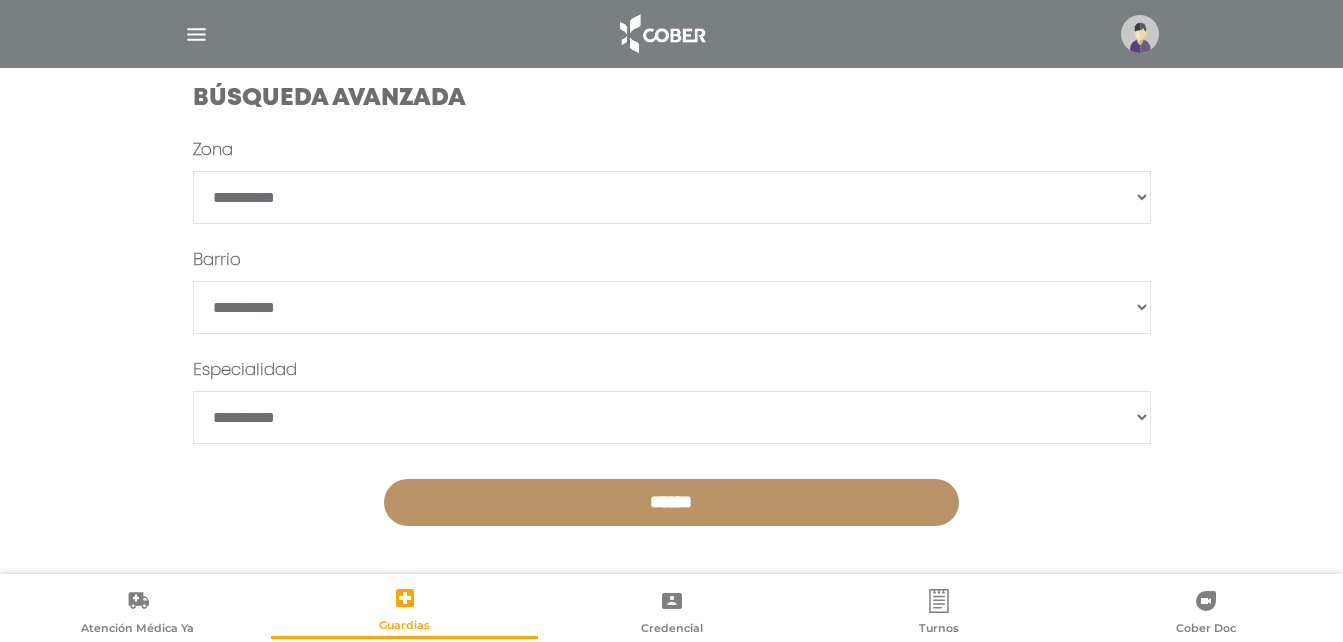 scroll, scrollTop: 609, scrollLeft: 0, axis: vertical 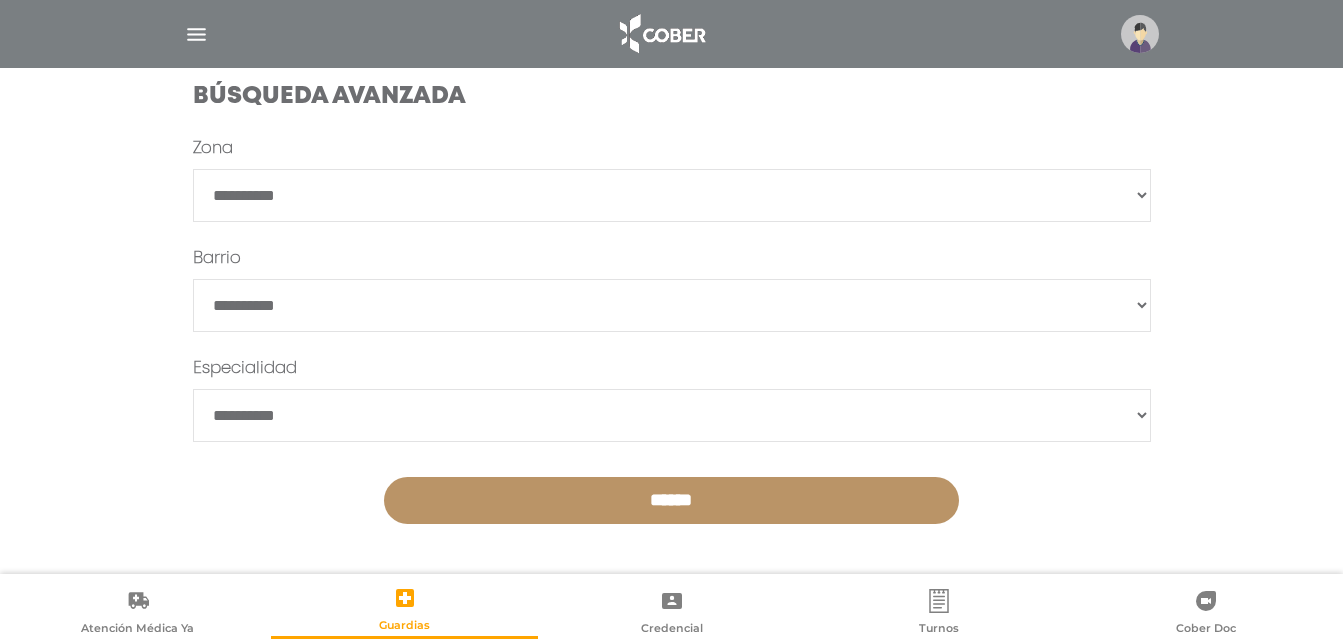 click on "**********" at bounding box center [672, 415] 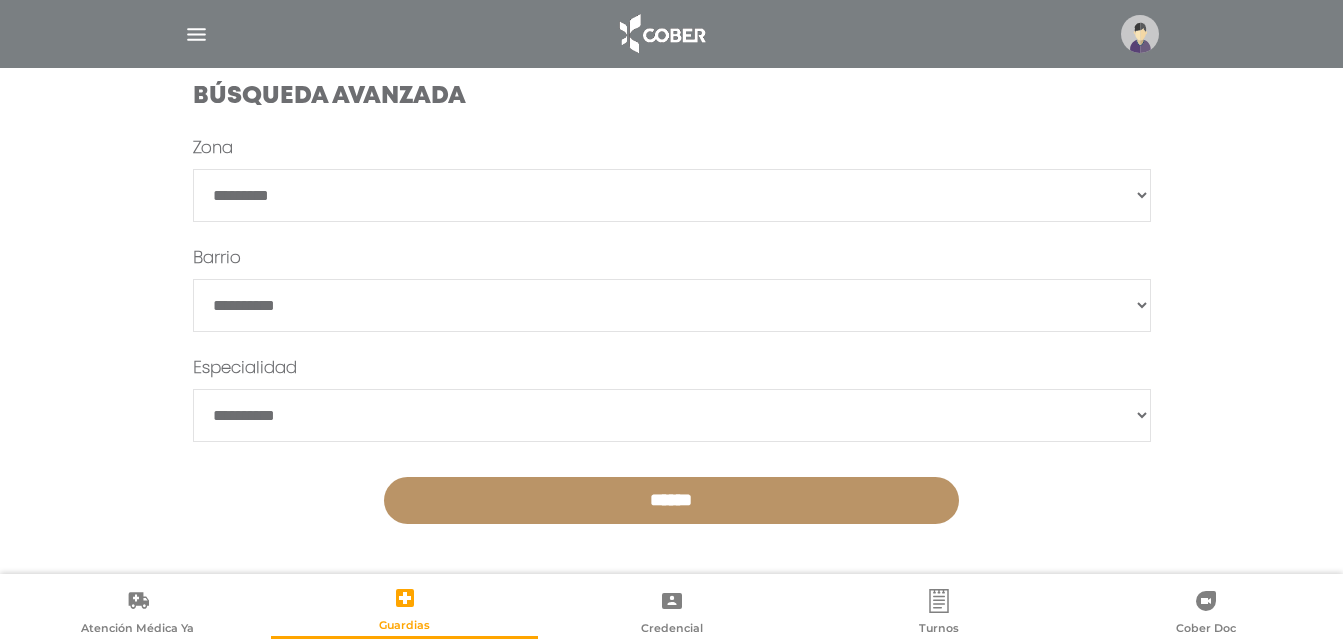 click on "**********" at bounding box center [672, 195] 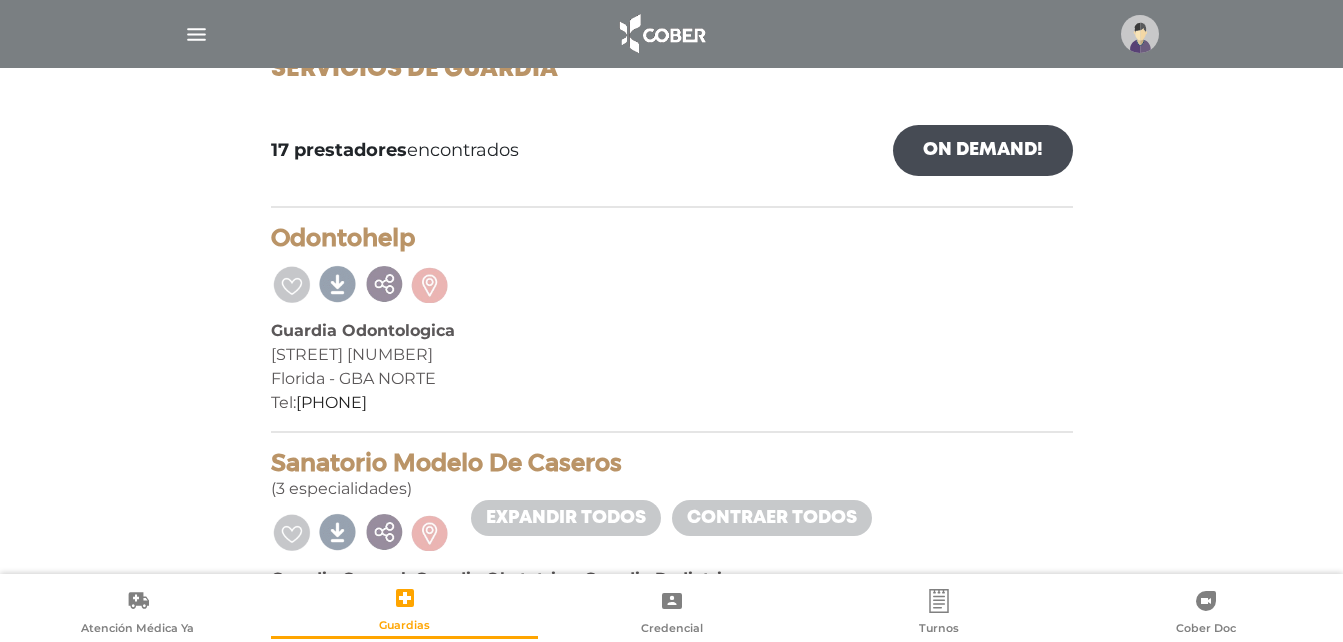 scroll, scrollTop: 0, scrollLeft: 0, axis: both 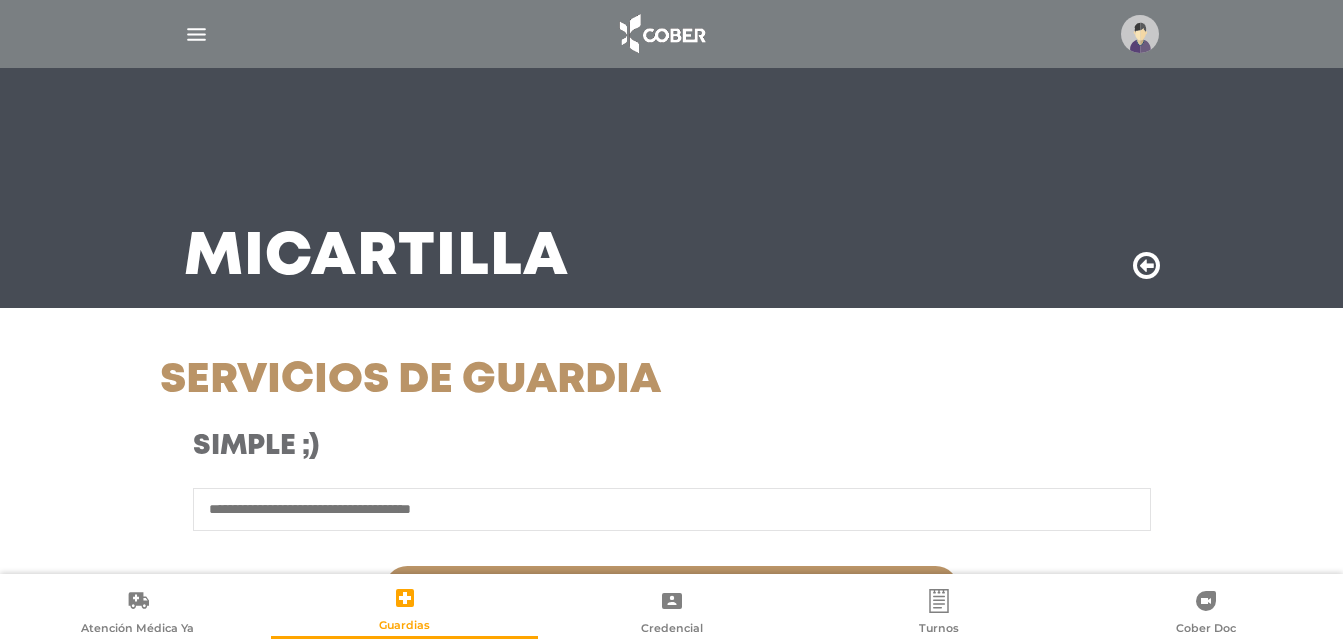 select on "*********" 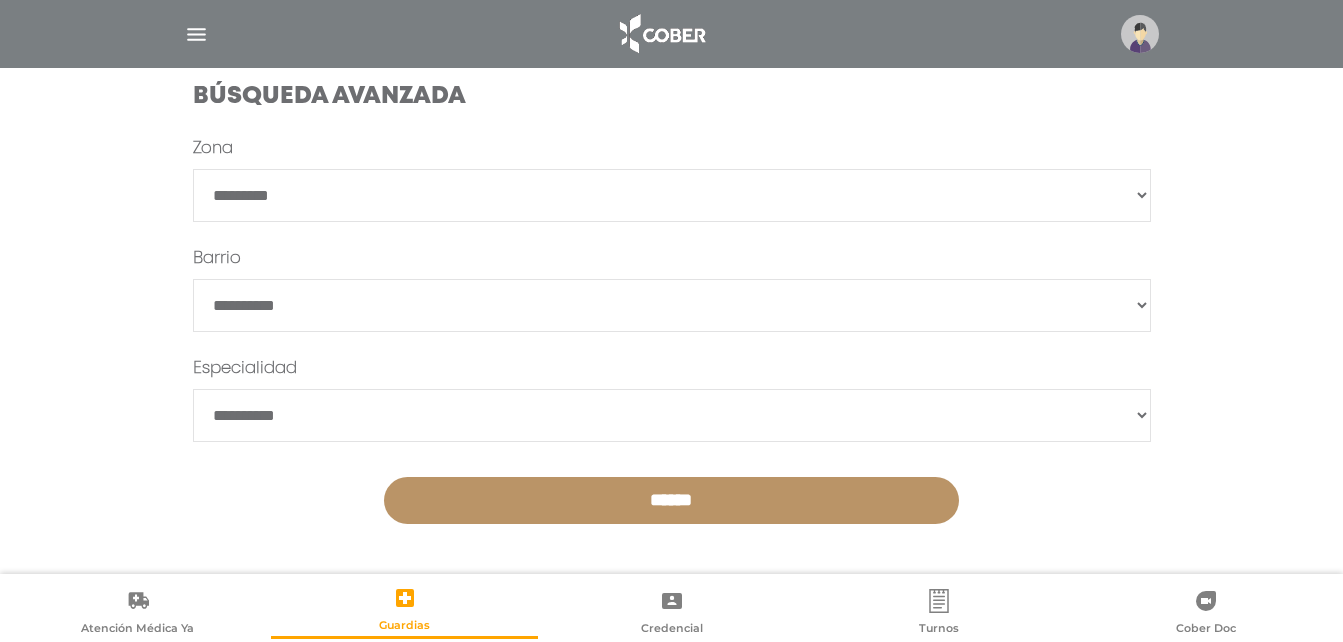 click on "**********" at bounding box center [672, 195] 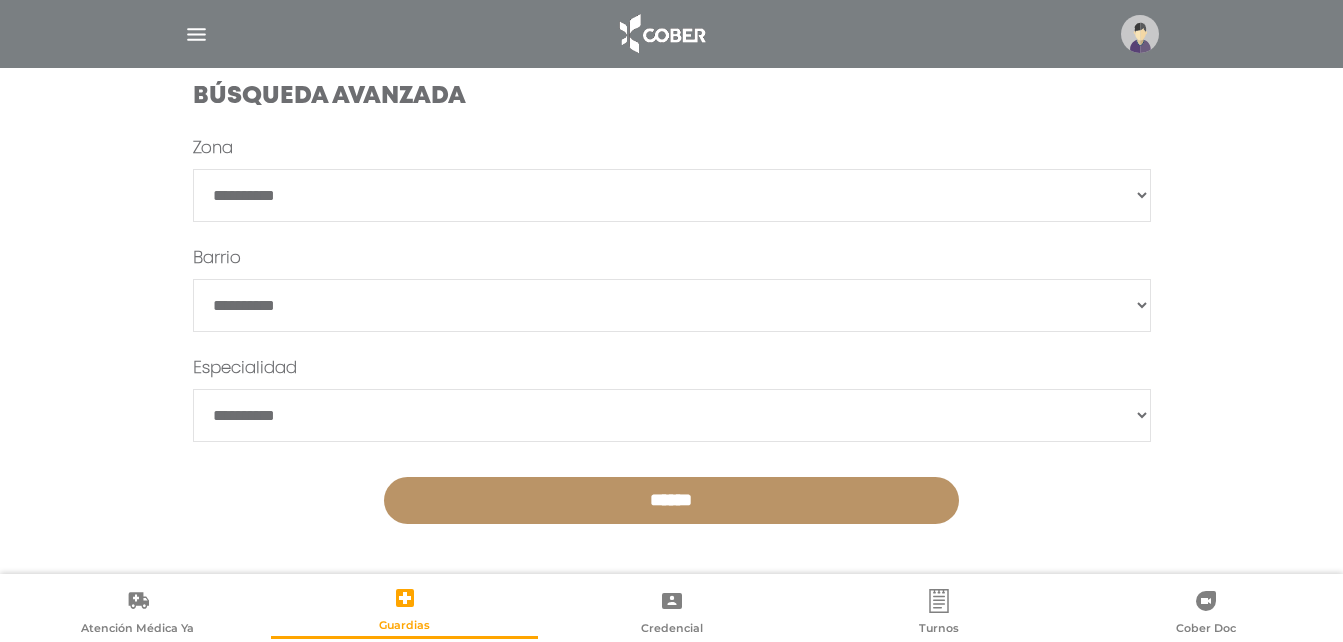 click on "**********" at bounding box center [672, 195] 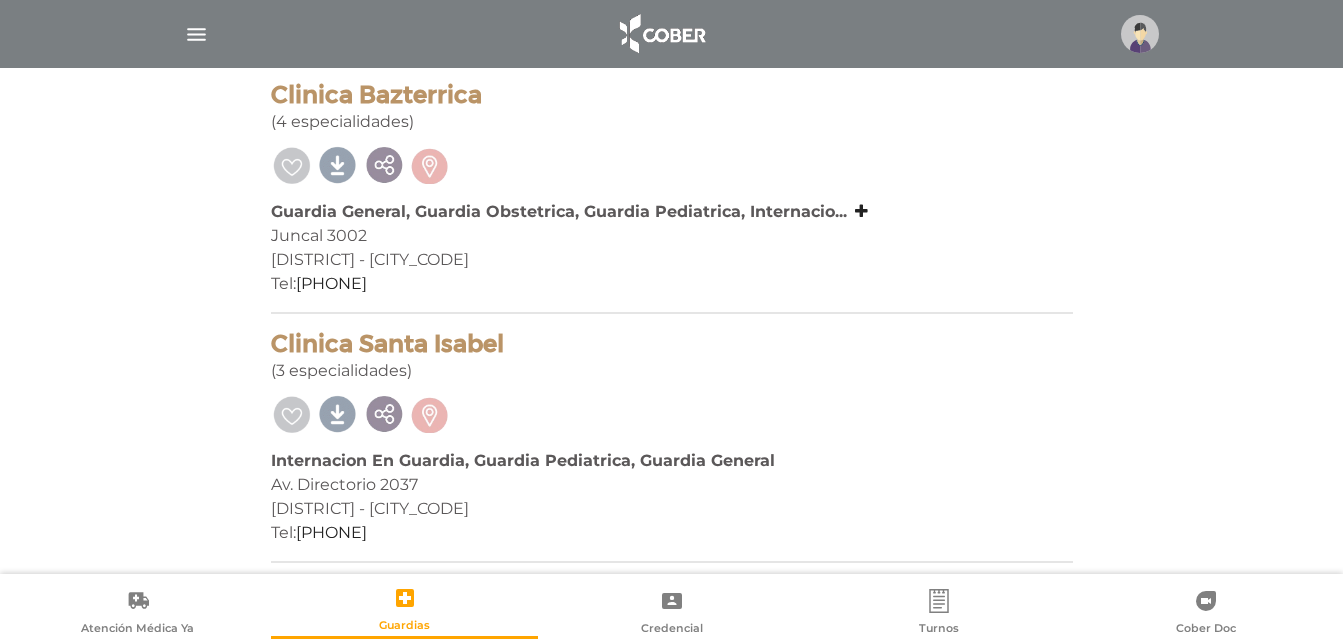 scroll, scrollTop: 4833, scrollLeft: 0, axis: vertical 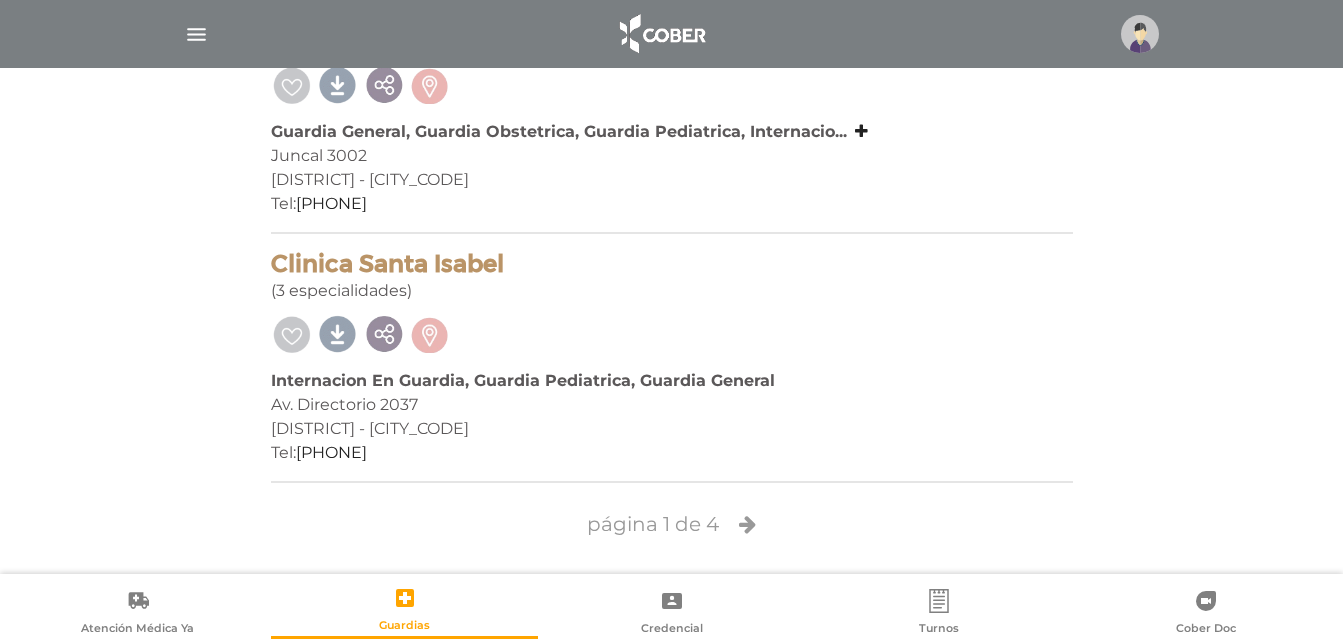 click at bounding box center [747, 524] 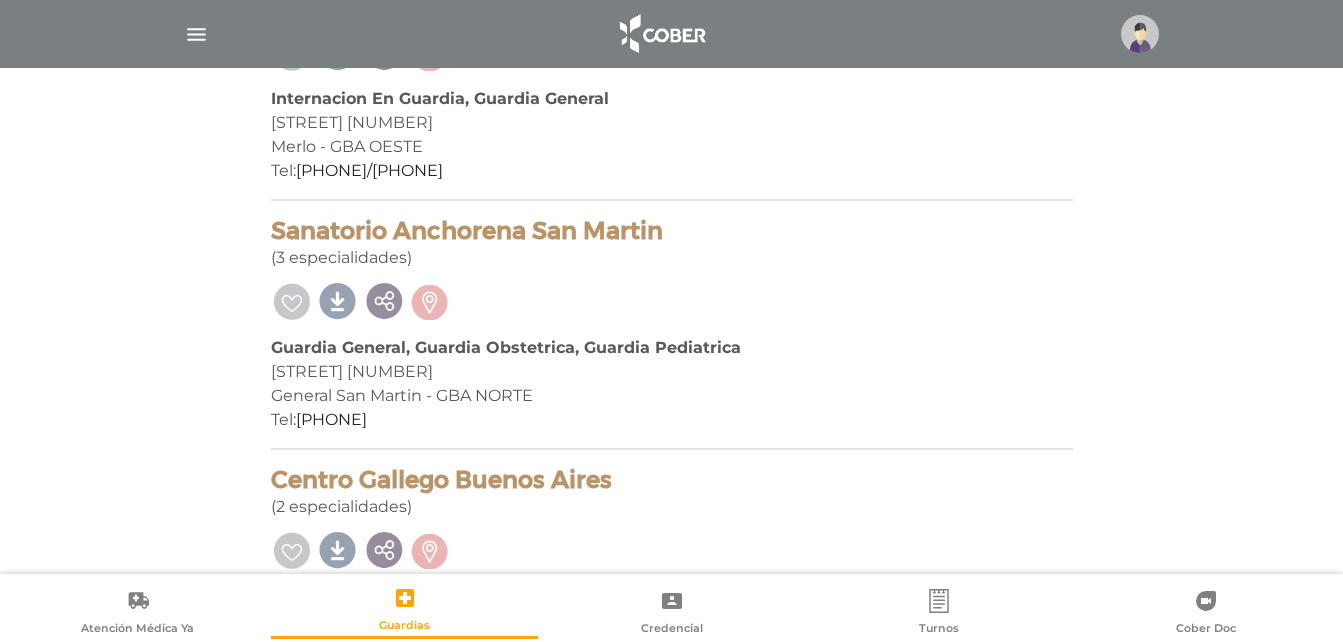 scroll, scrollTop: 4700, scrollLeft: 0, axis: vertical 